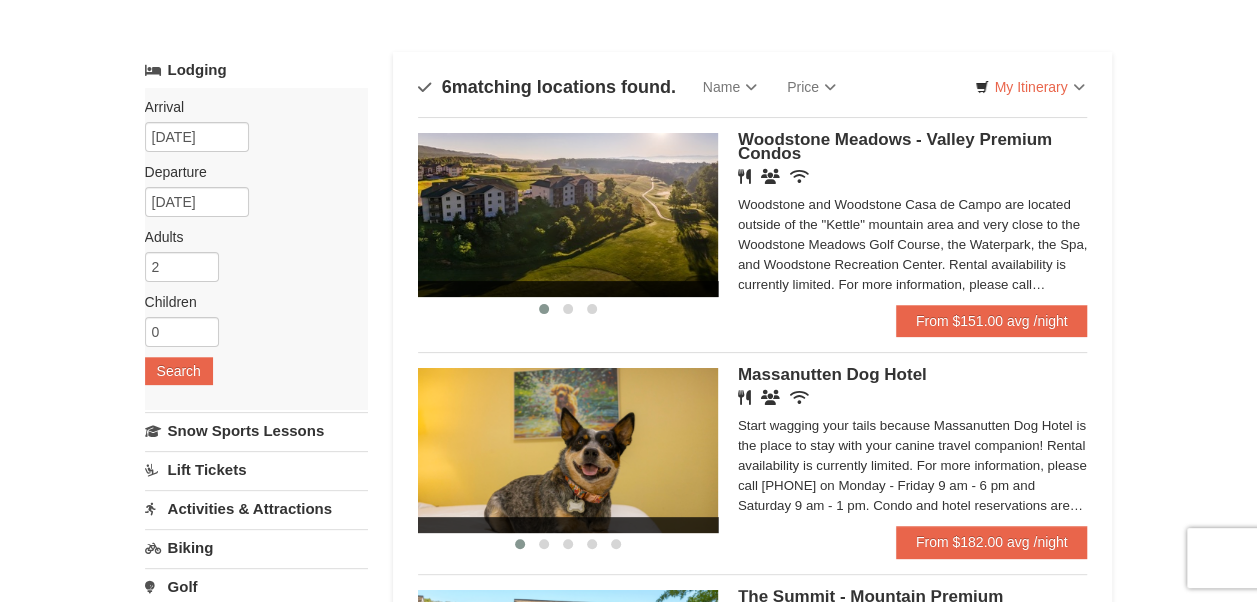 scroll, scrollTop: 105, scrollLeft: 0, axis: vertical 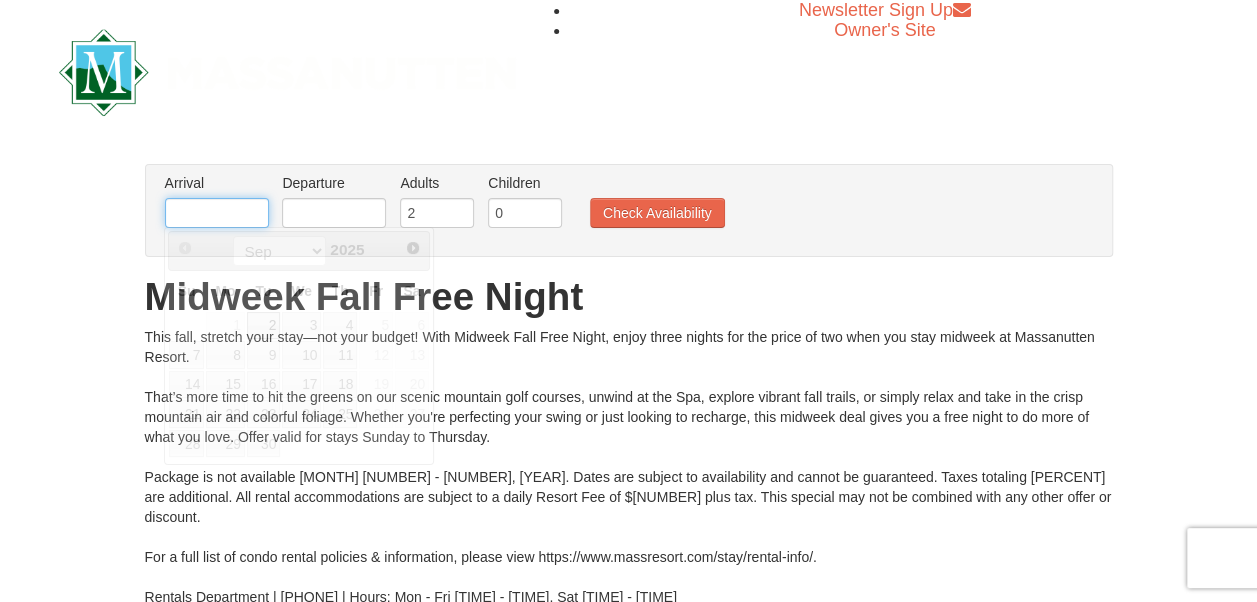 click at bounding box center (217, 213) 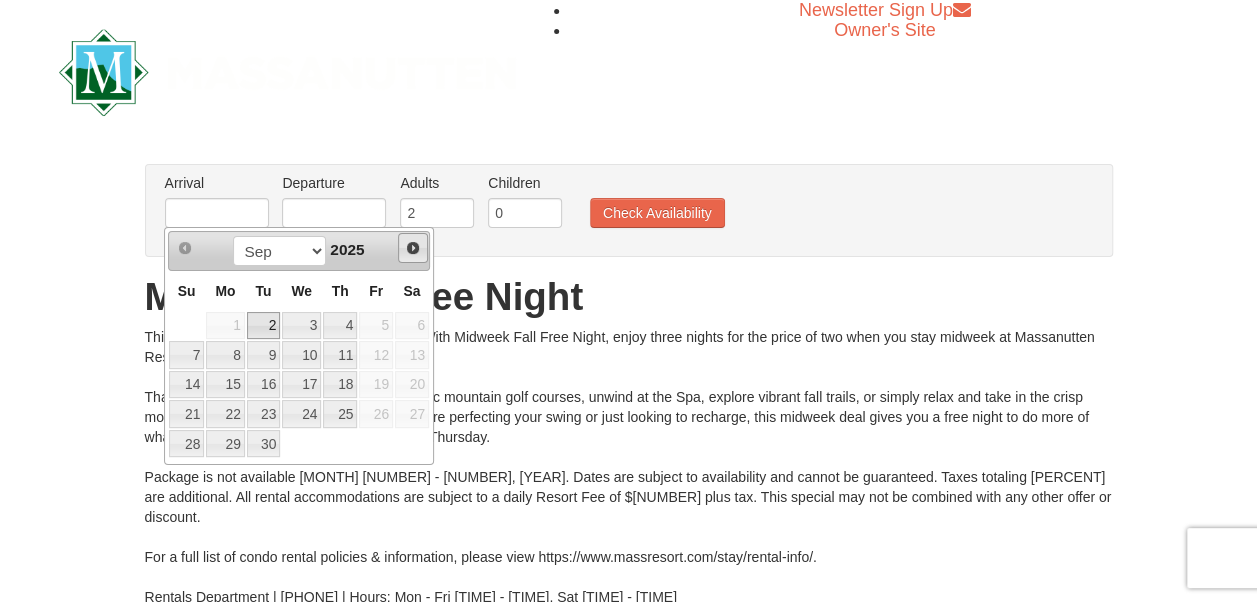 click on "Next" at bounding box center (413, 248) 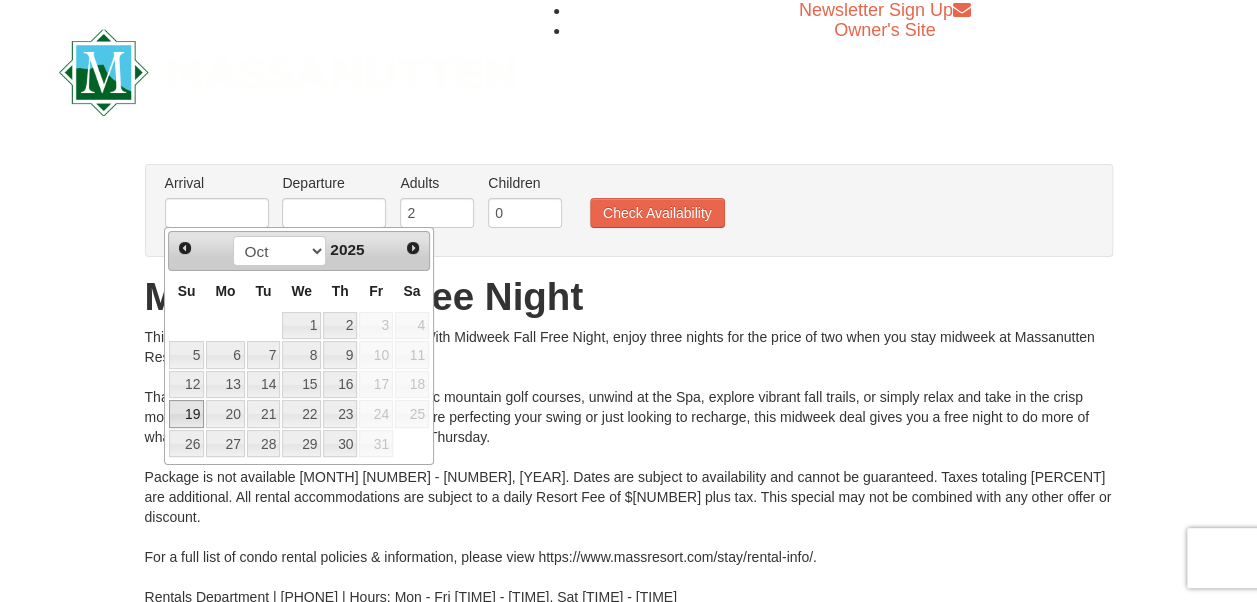 click on "19" at bounding box center (186, 414) 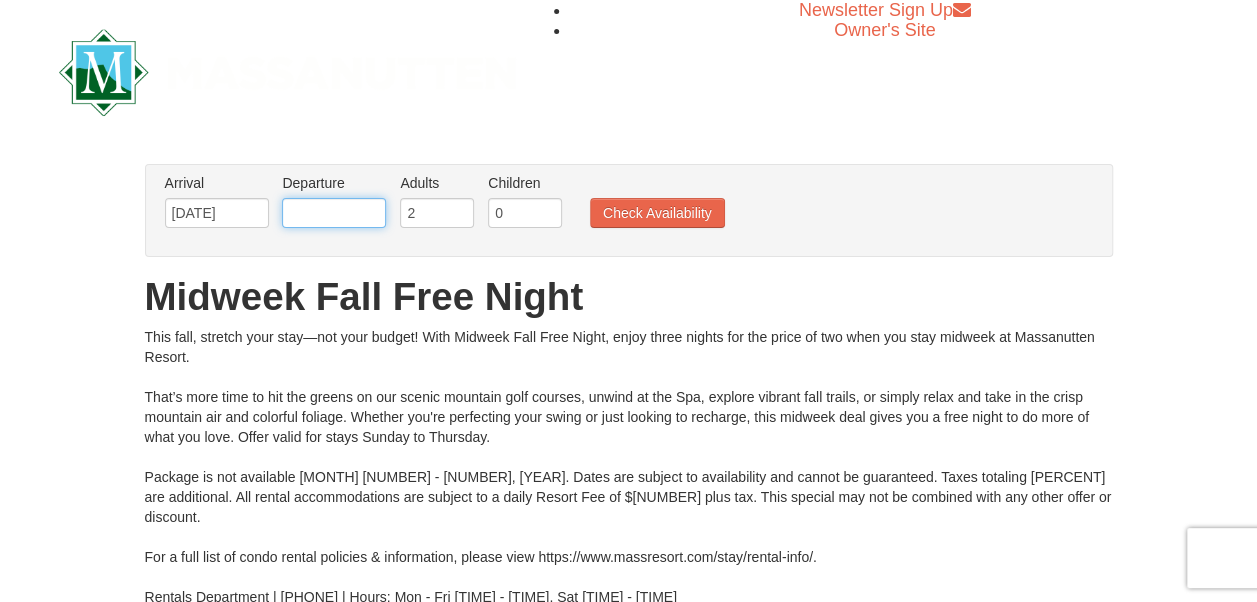 click at bounding box center (334, 213) 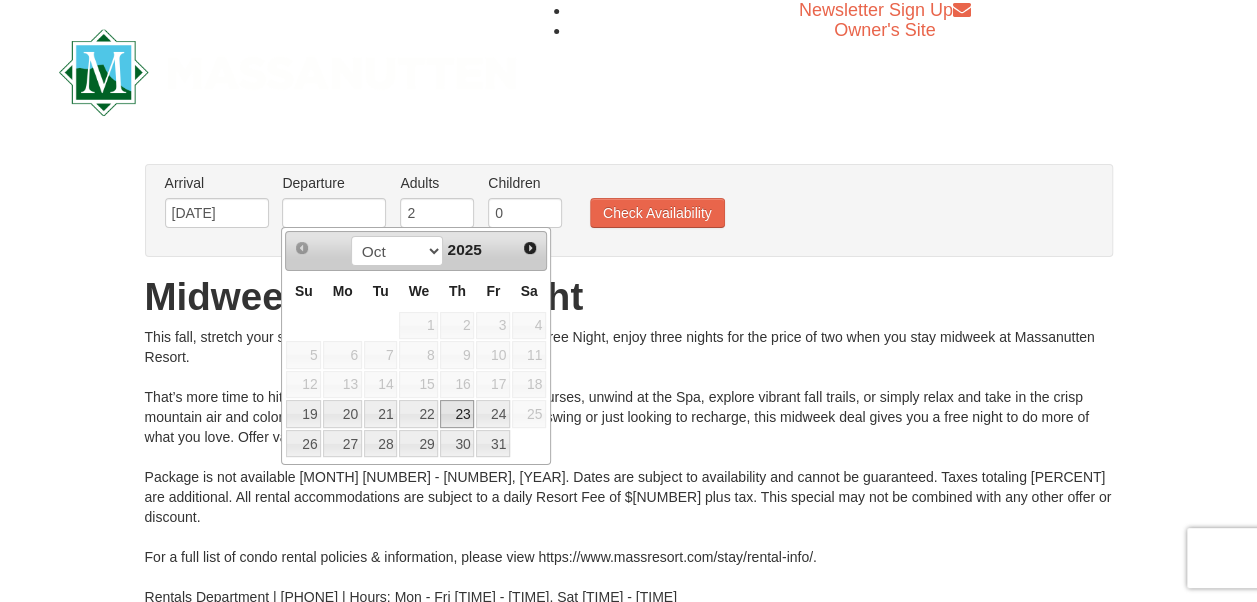 click on "23" at bounding box center [457, 414] 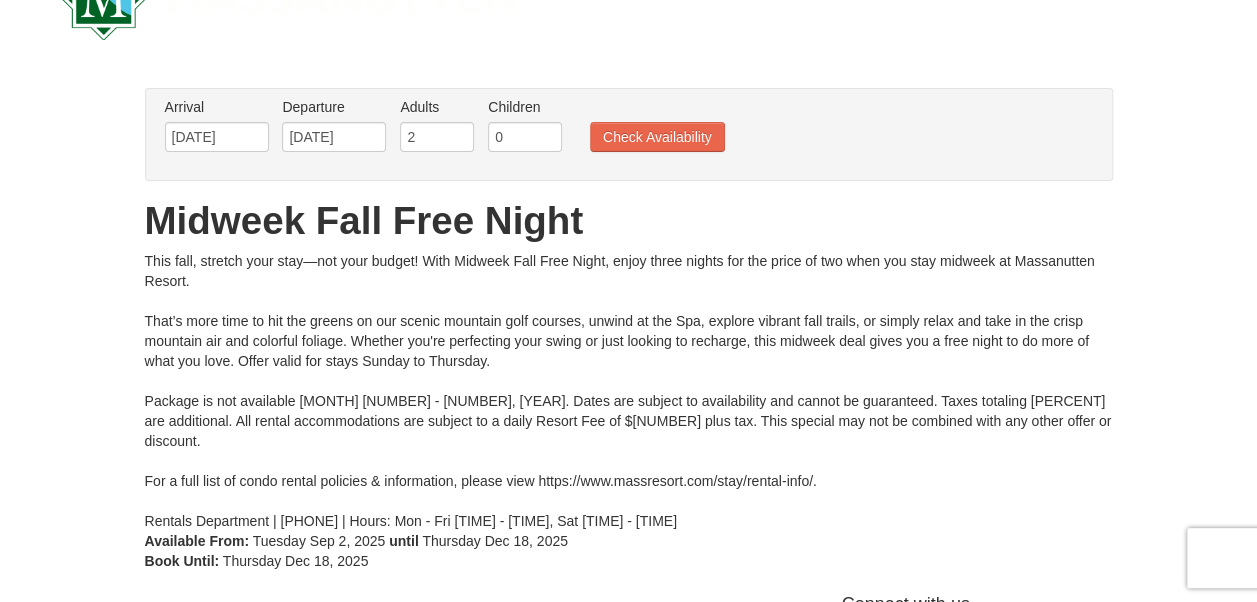 scroll, scrollTop: 77, scrollLeft: 0, axis: vertical 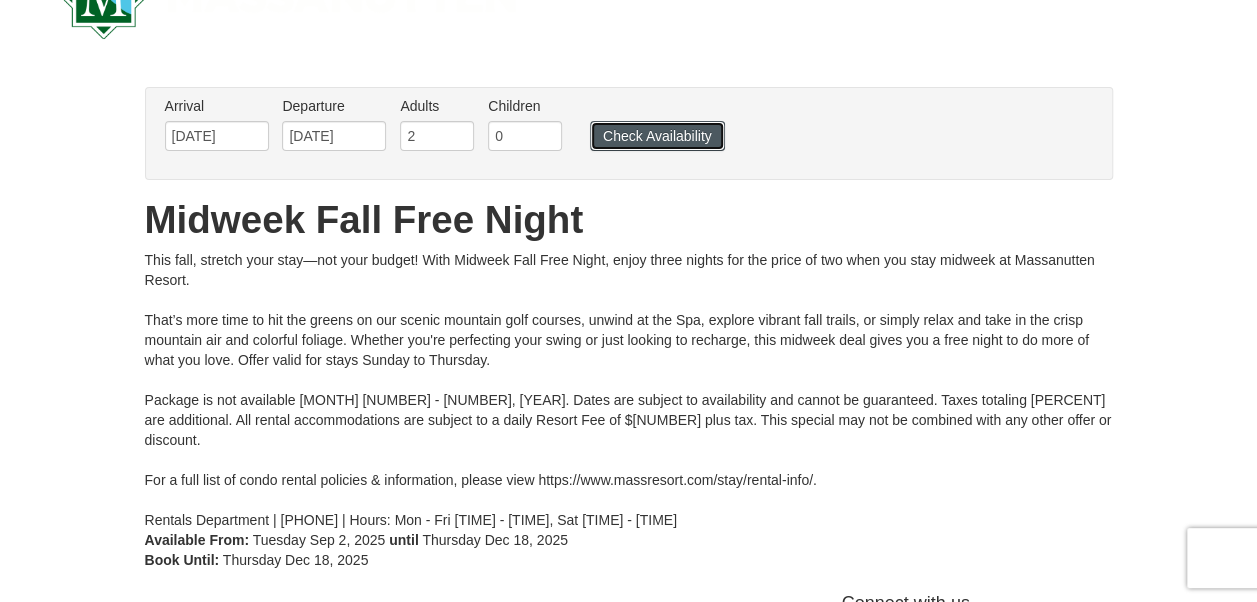 click on "Check Availability" at bounding box center [657, 136] 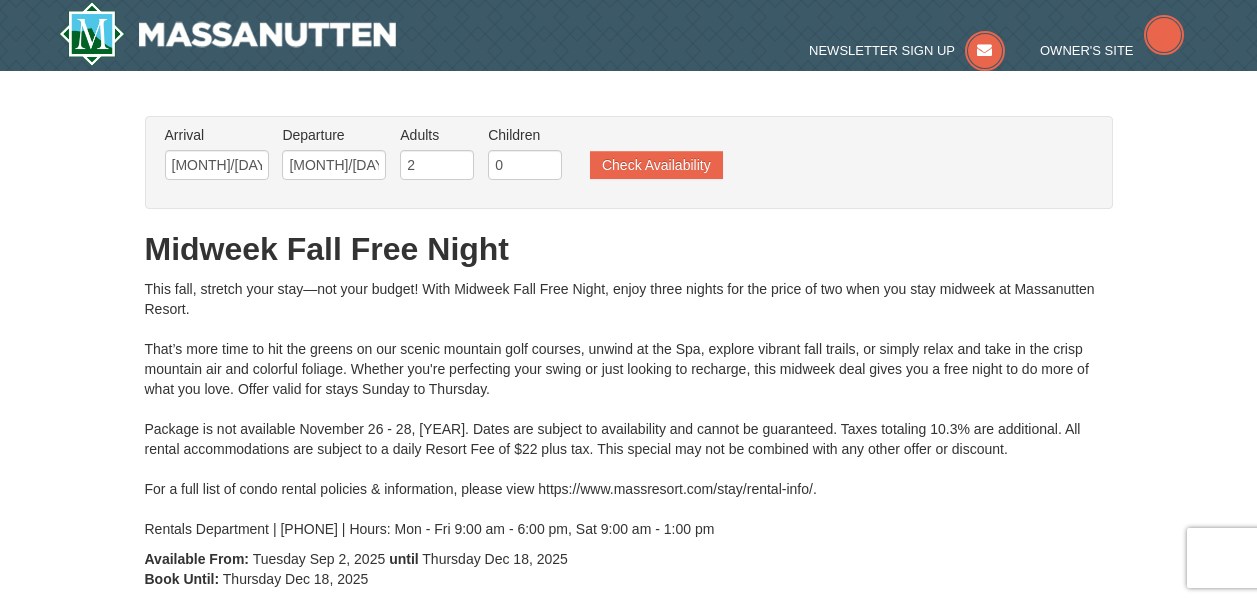 scroll, scrollTop: 0, scrollLeft: 0, axis: both 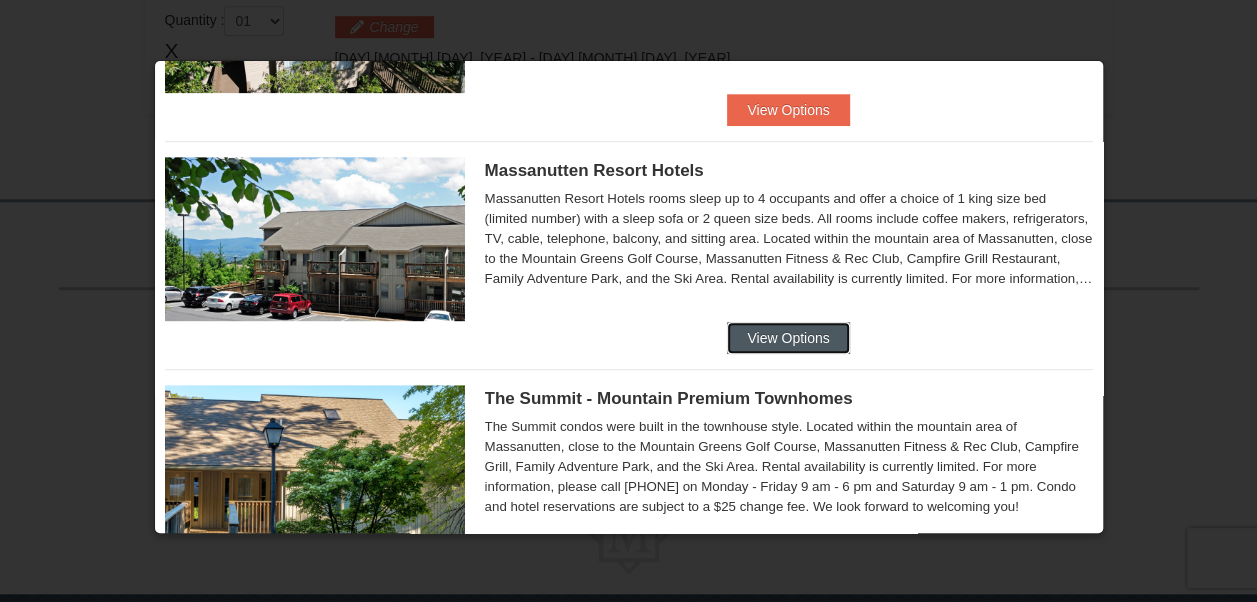 click on "View Options" at bounding box center (788, 338) 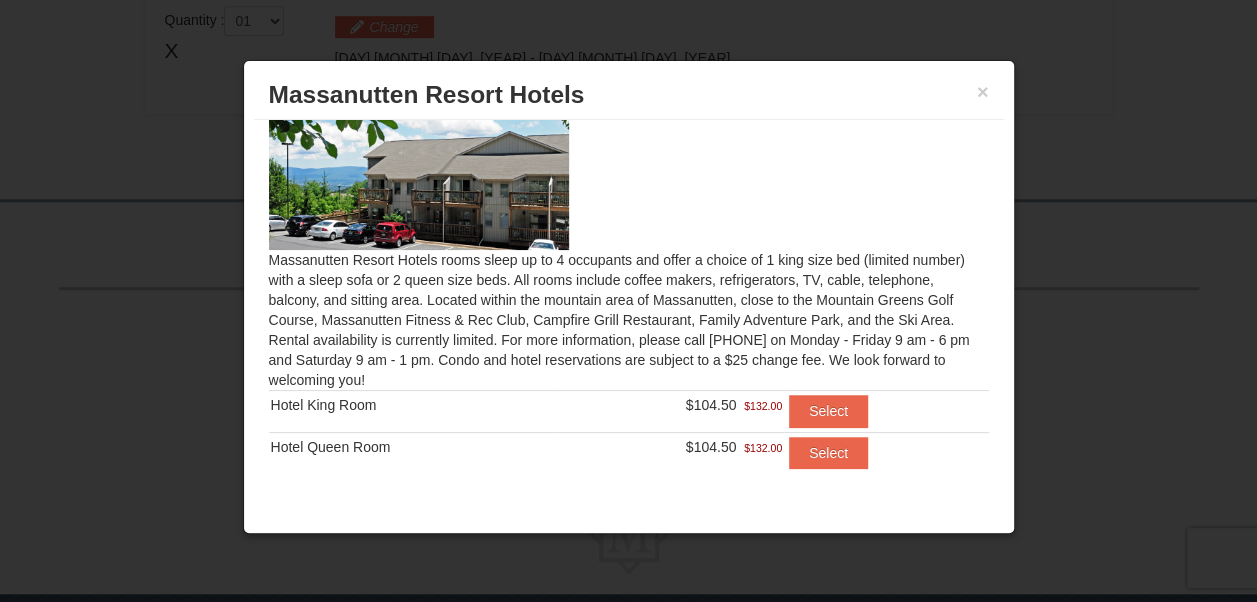 scroll, scrollTop: 68, scrollLeft: 0, axis: vertical 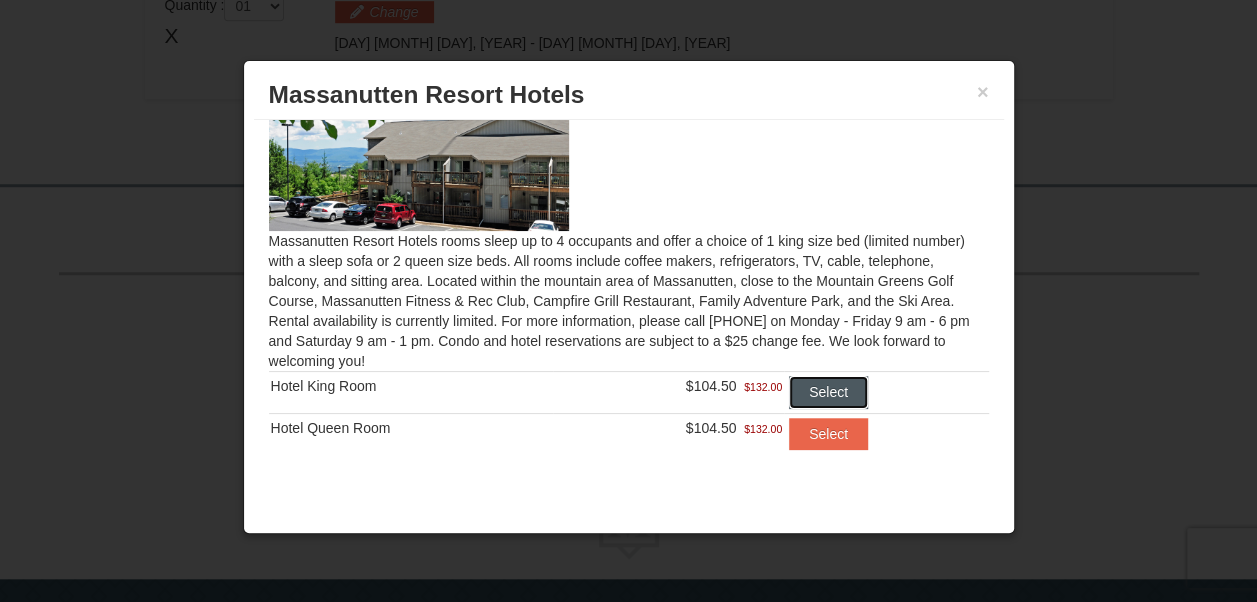 click on "Select" at bounding box center [828, 392] 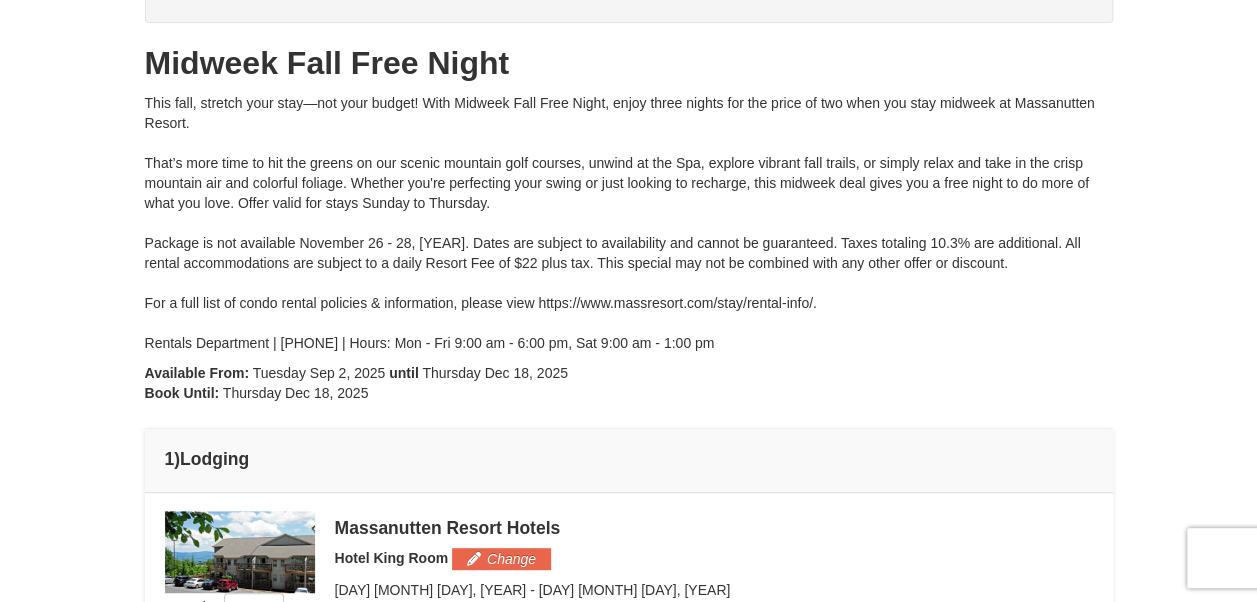 scroll, scrollTop: 182, scrollLeft: 0, axis: vertical 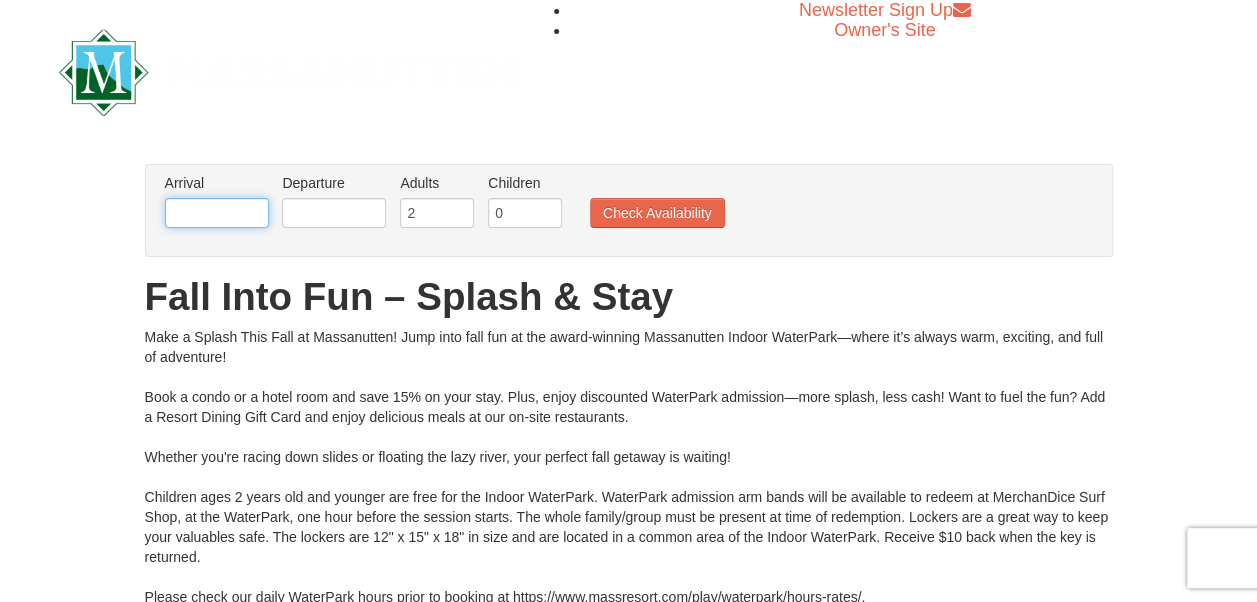 click at bounding box center (217, 213) 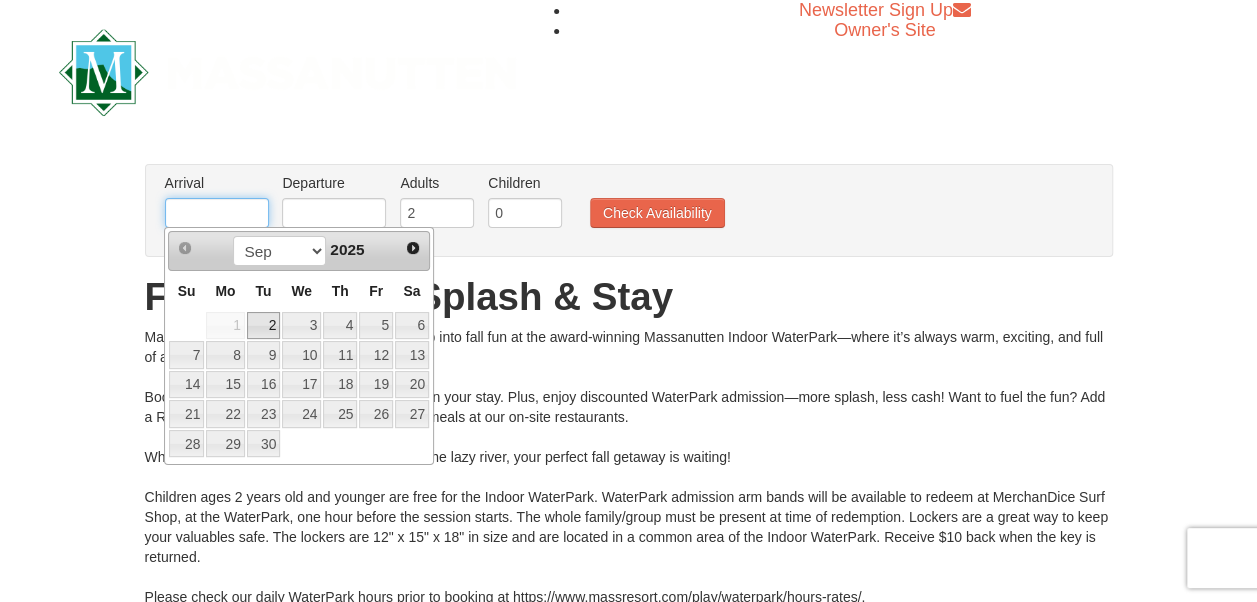 type on "[DATE]" 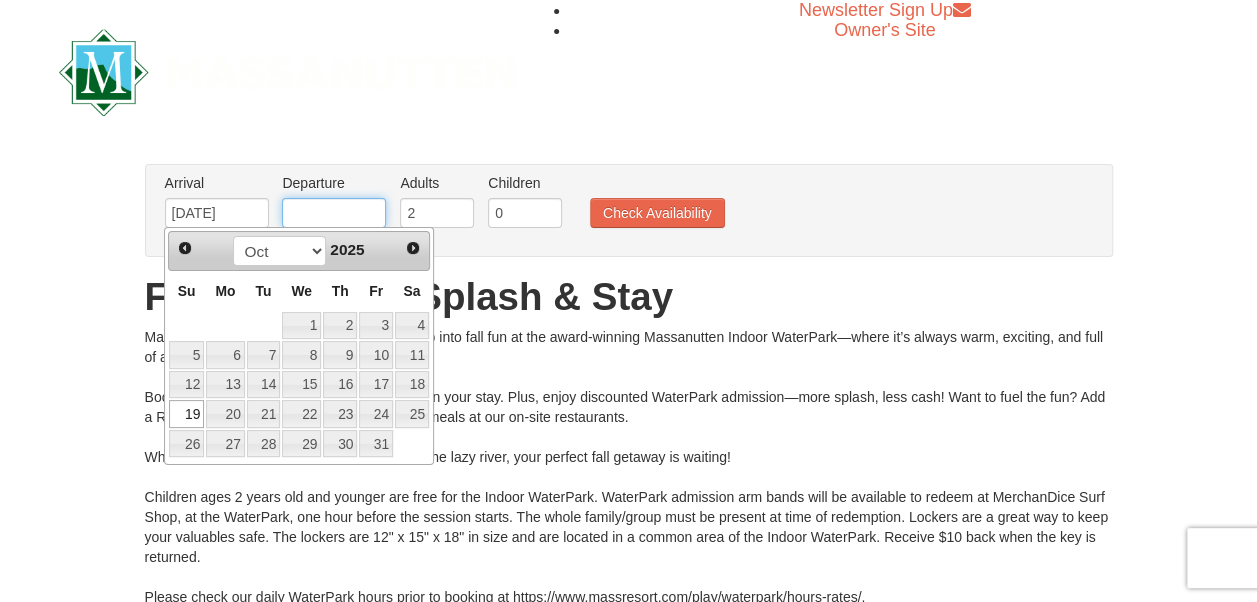 click at bounding box center (334, 213) 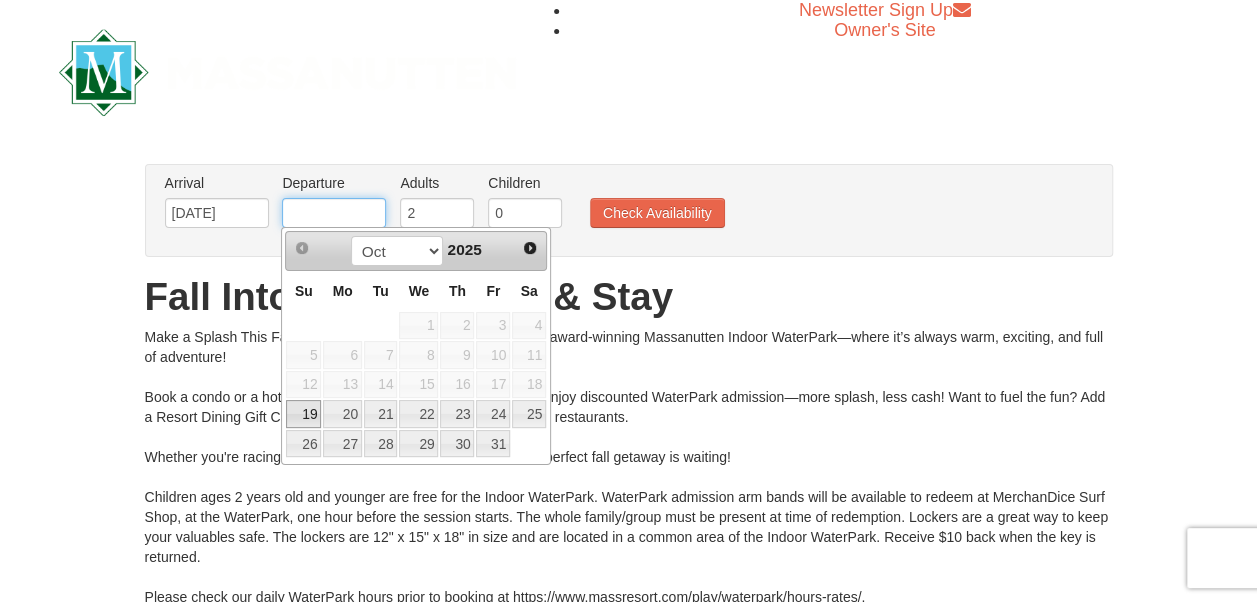 type on "[DATE]" 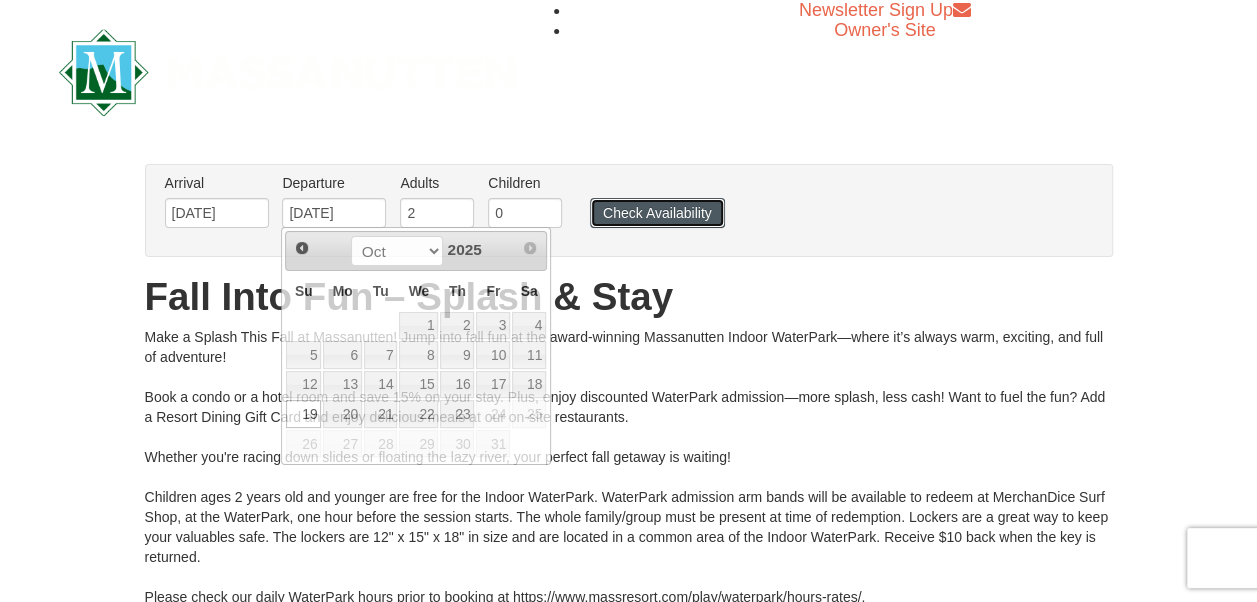click on "Check Availability" at bounding box center (657, 213) 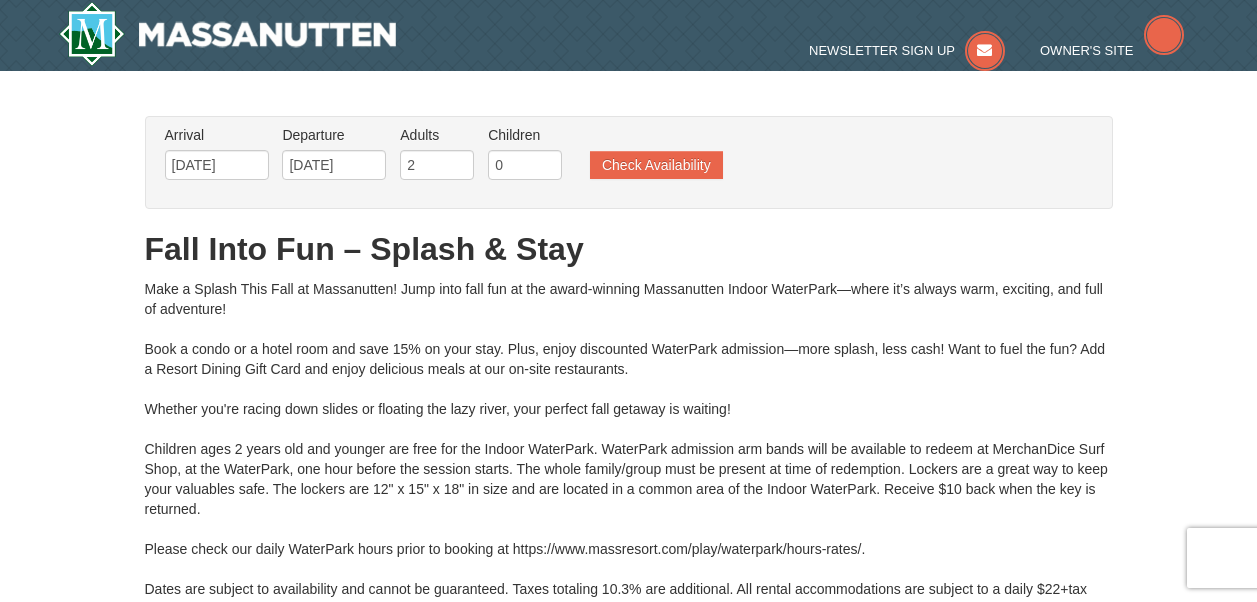 type on "[DATE]" 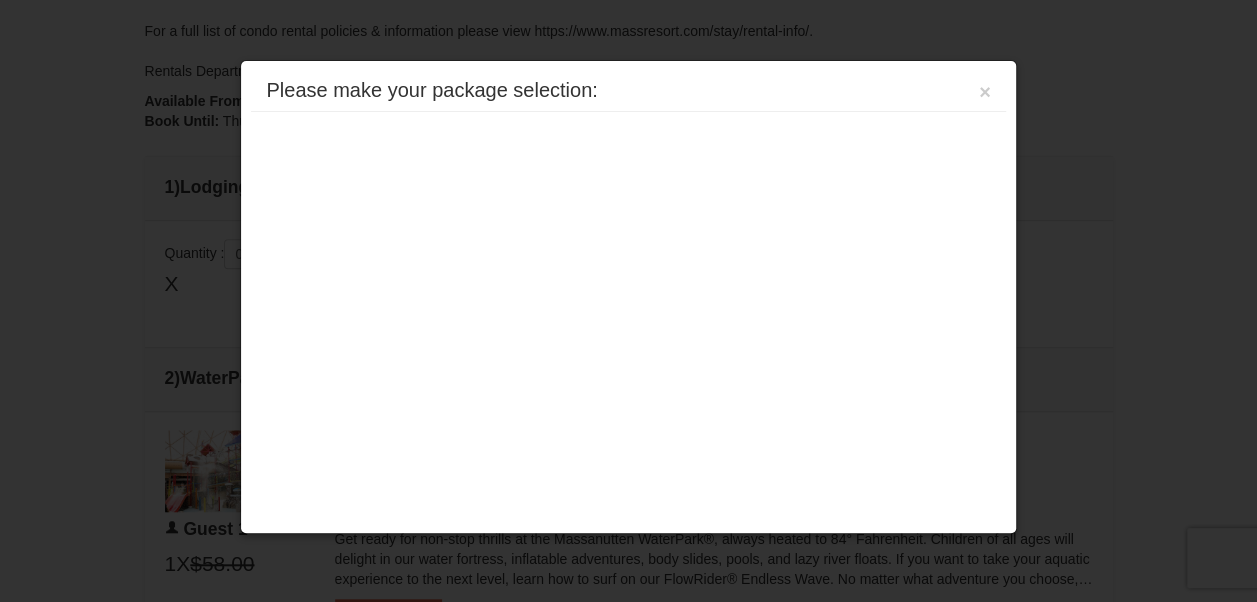 scroll, scrollTop: 850, scrollLeft: 0, axis: vertical 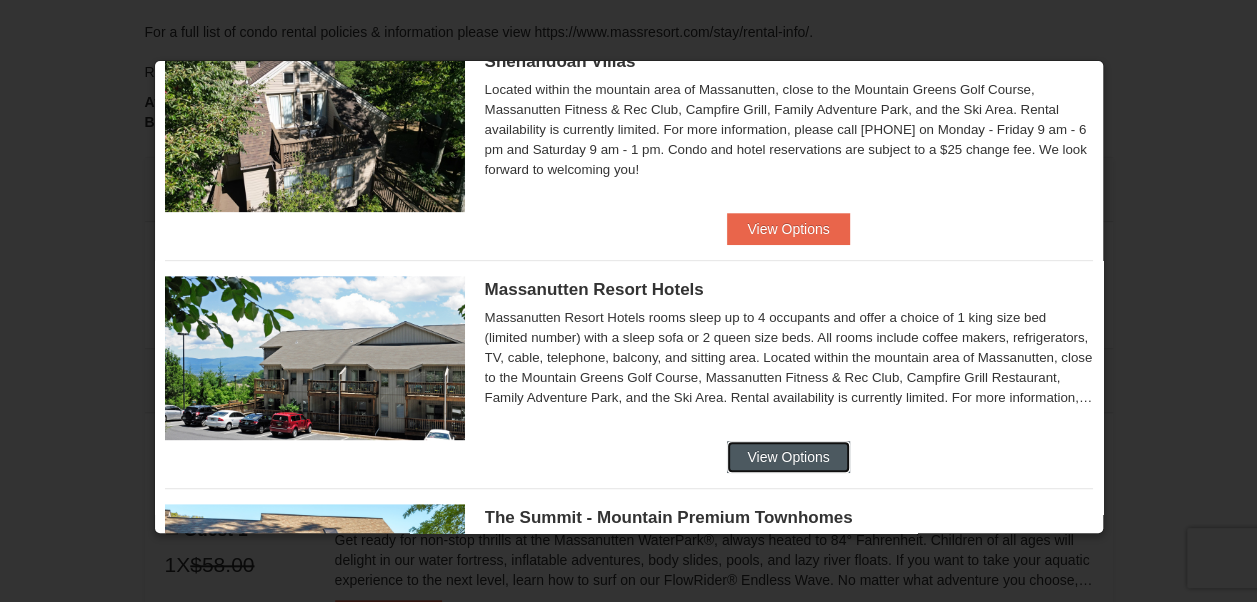 click on "View Options" at bounding box center [788, 457] 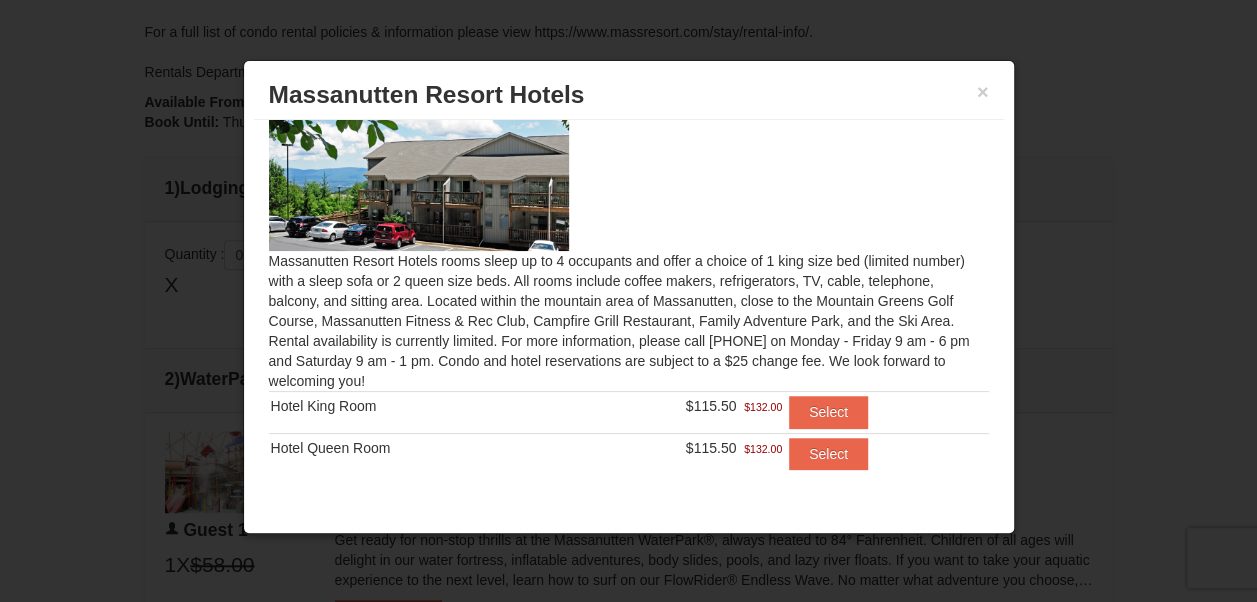 scroll, scrollTop: 68, scrollLeft: 0, axis: vertical 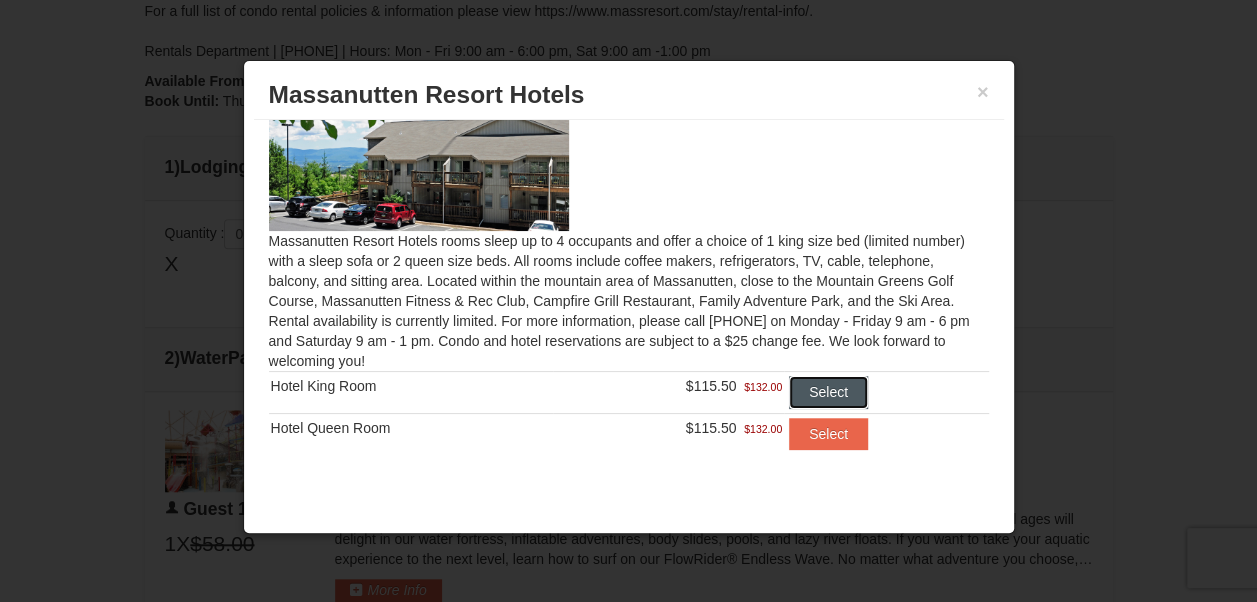 click on "Select" at bounding box center [828, 392] 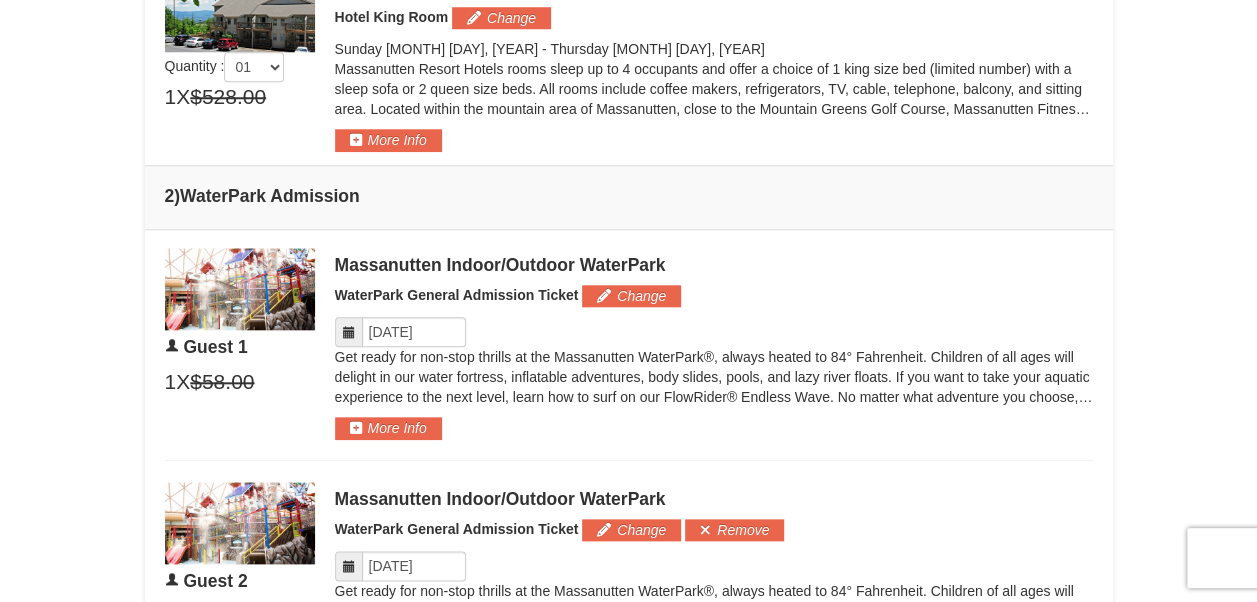 scroll, scrollTop: 895, scrollLeft: 0, axis: vertical 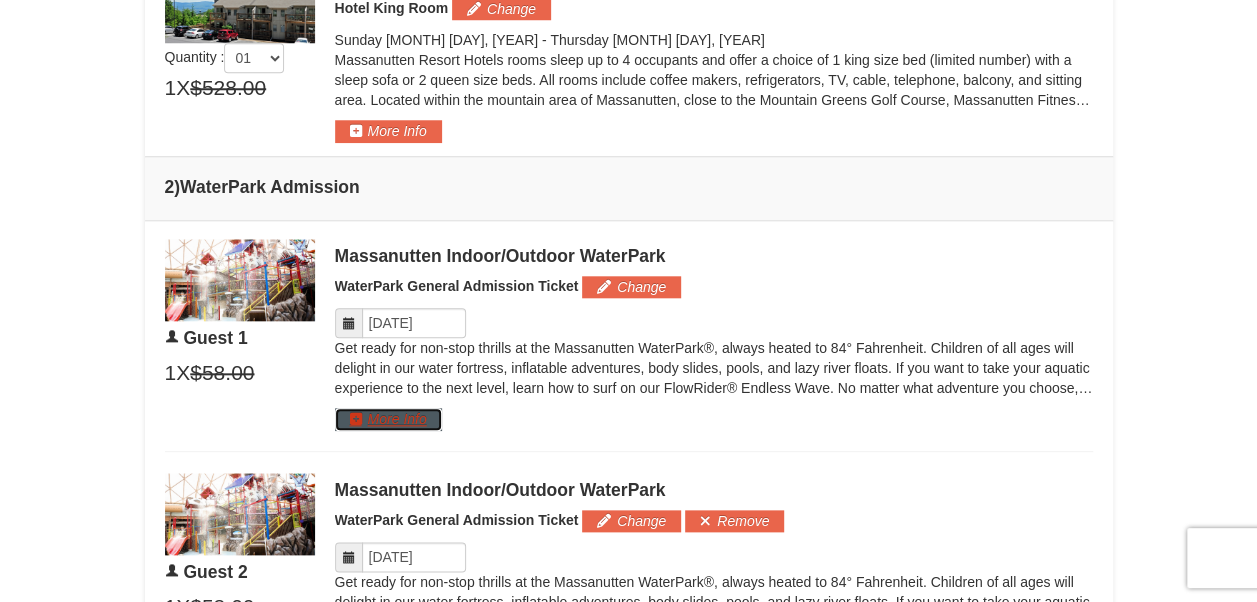 click on "More Info" at bounding box center (388, 419) 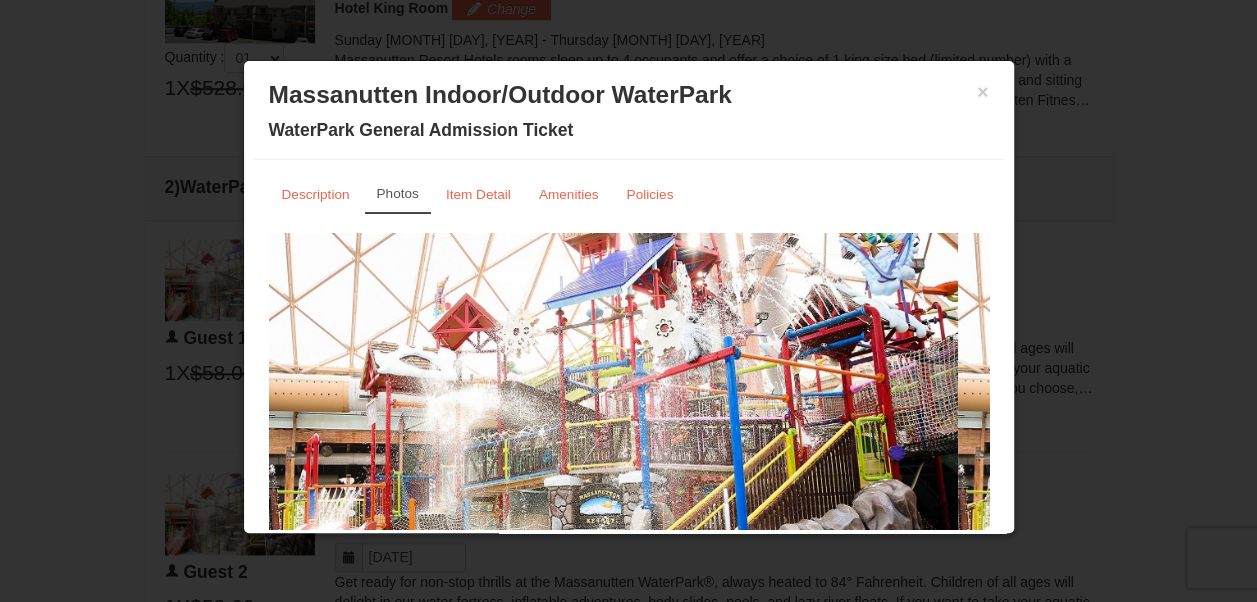 scroll, scrollTop: 96, scrollLeft: 0, axis: vertical 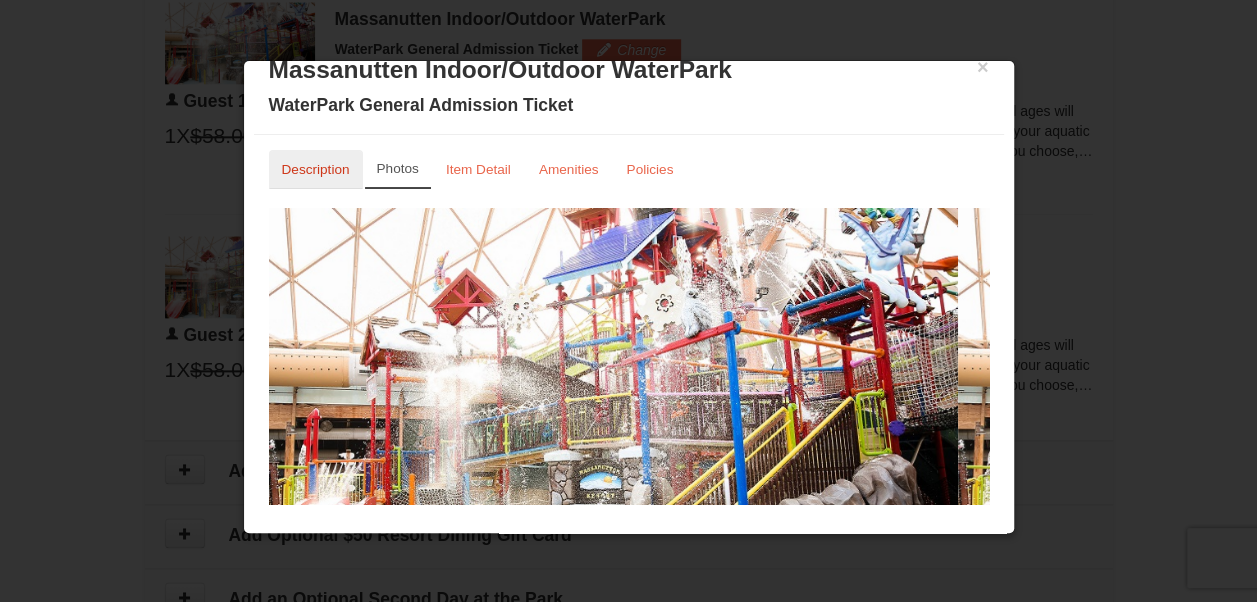 click on "Description" at bounding box center [316, 169] 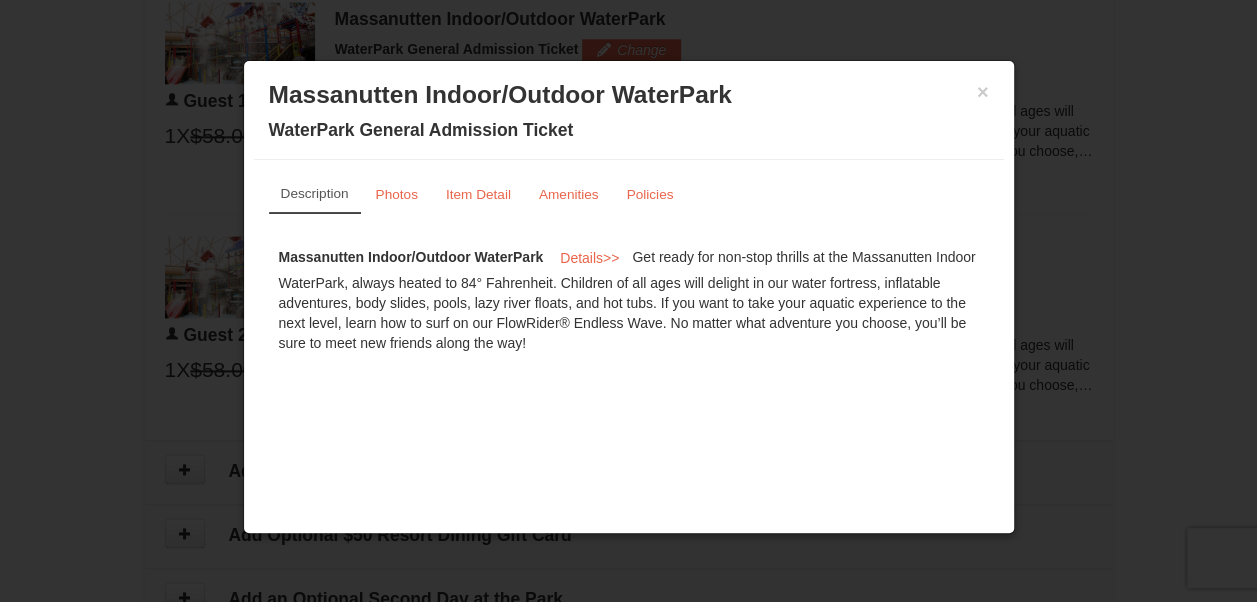 scroll, scrollTop: 0, scrollLeft: 0, axis: both 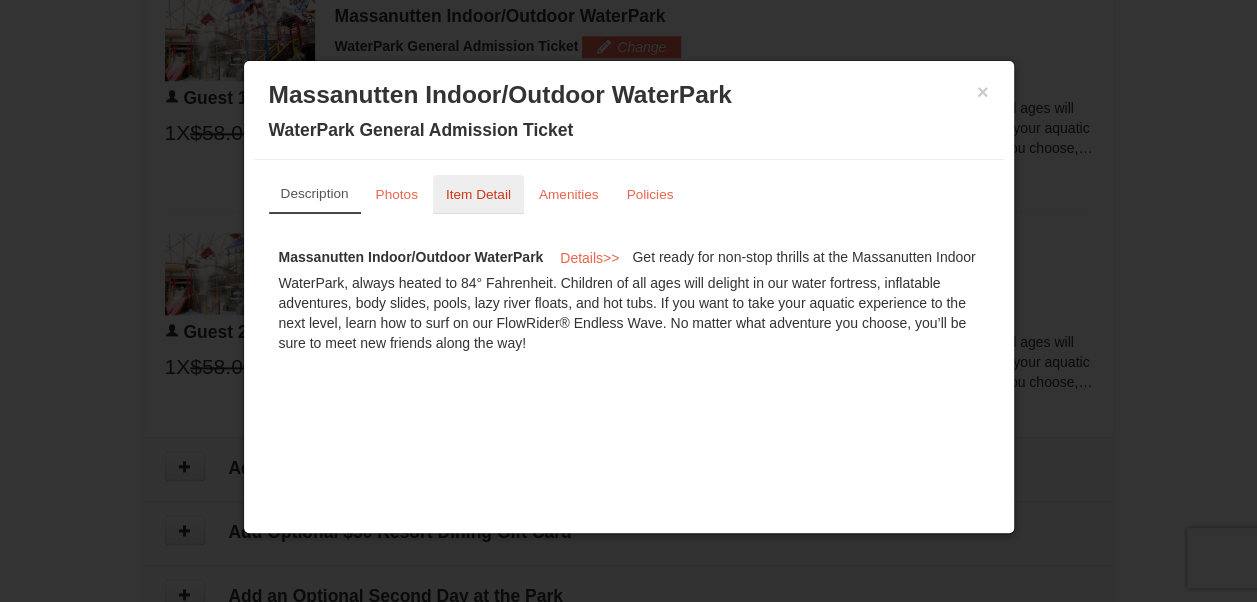 click on "Item Detail" at bounding box center (478, 194) 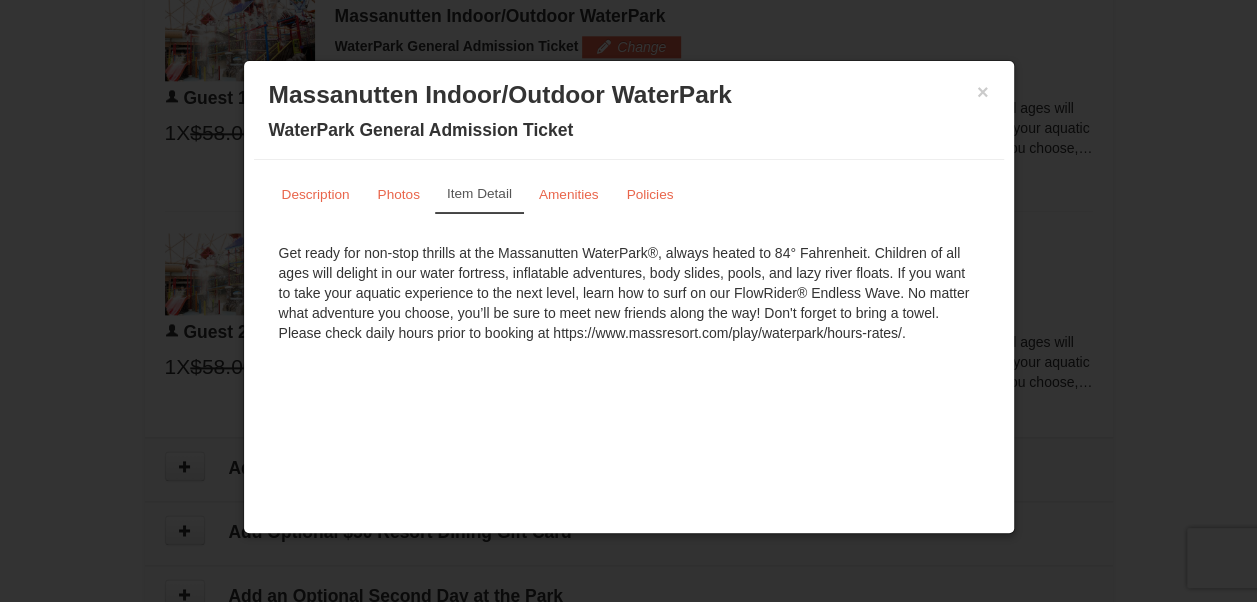 click on "Massanutten Indoor/Outdoor WaterPark" at bounding box center (629, 95) 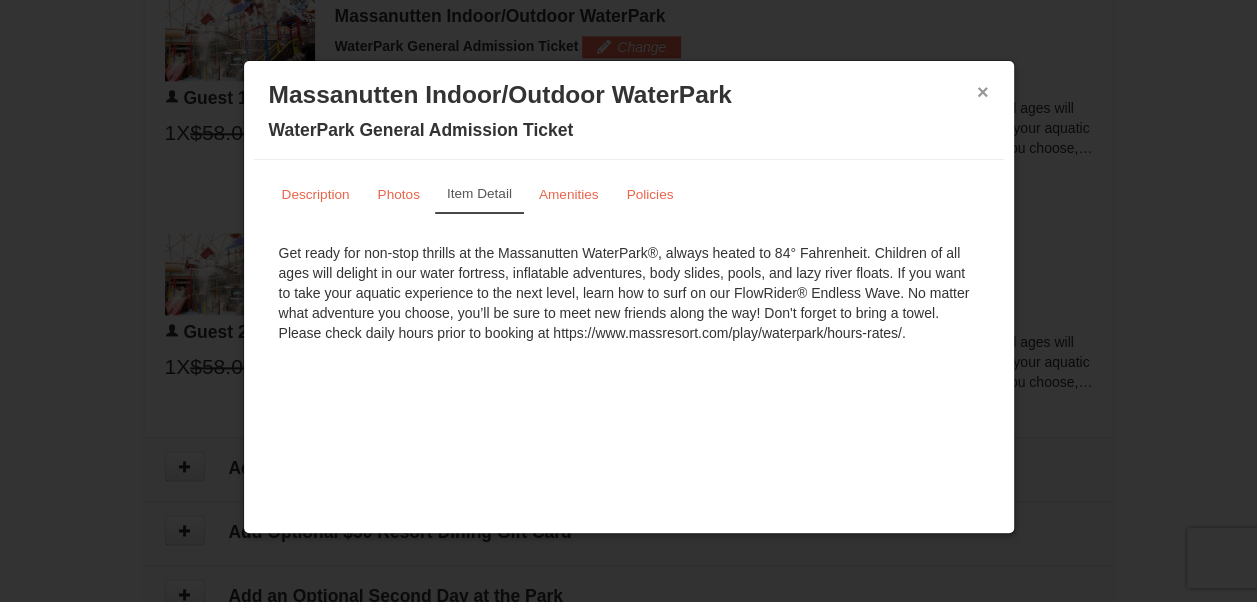 click on "×" at bounding box center [983, 92] 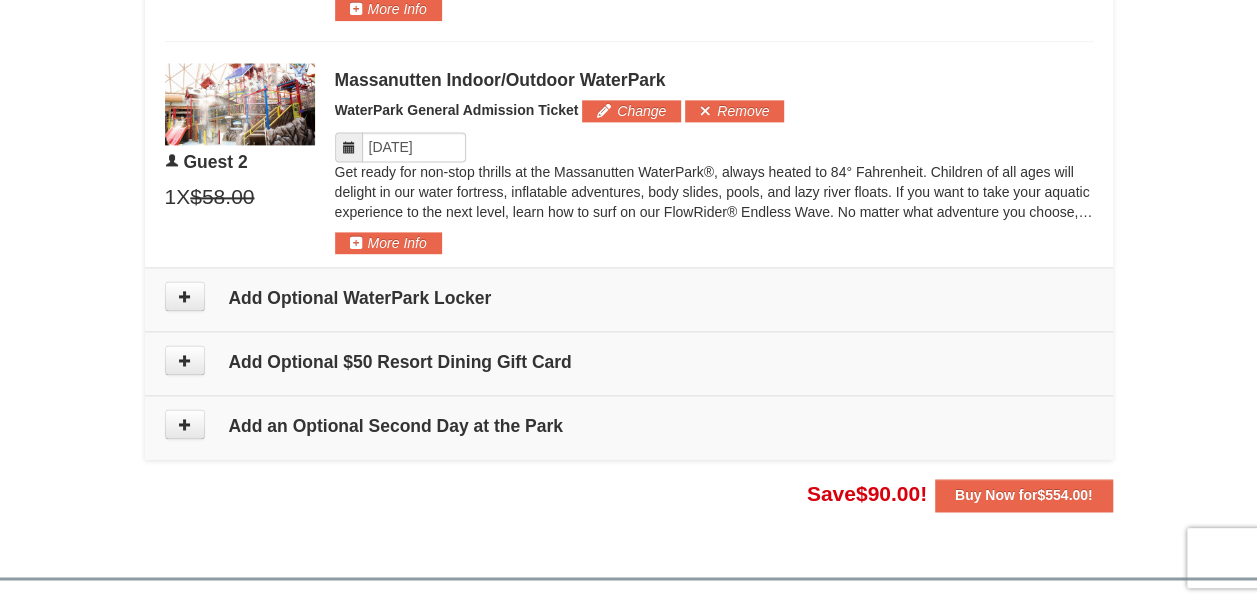 scroll, scrollTop: 1306, scrollLeft: 0, axis: vertical 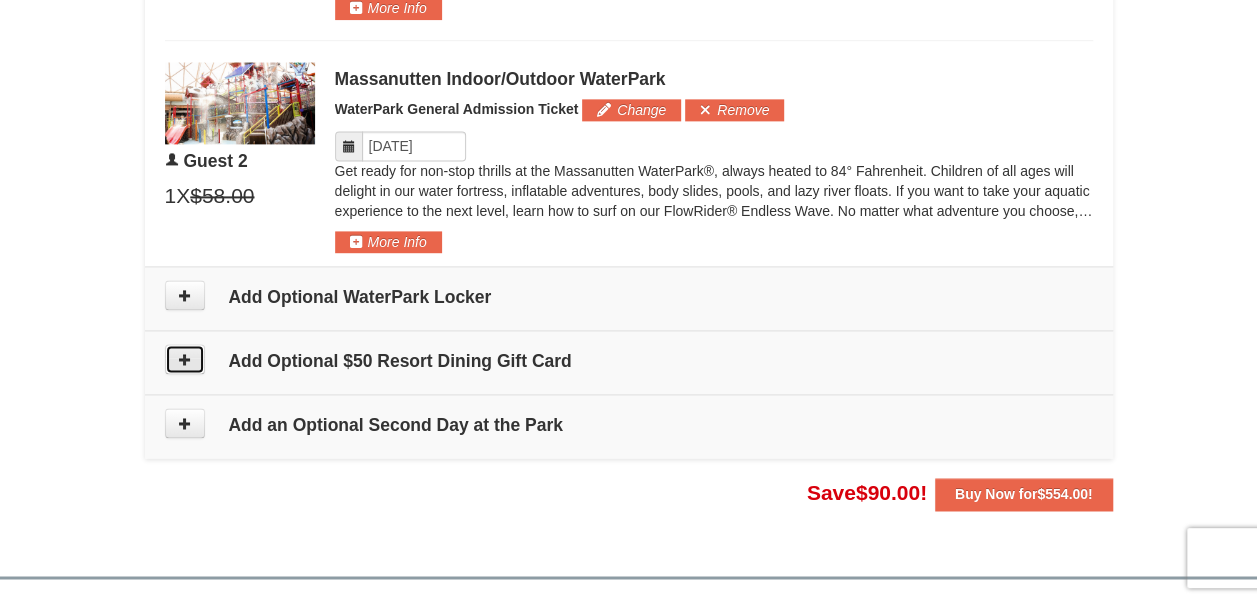 click at bounding box center [185, 359] 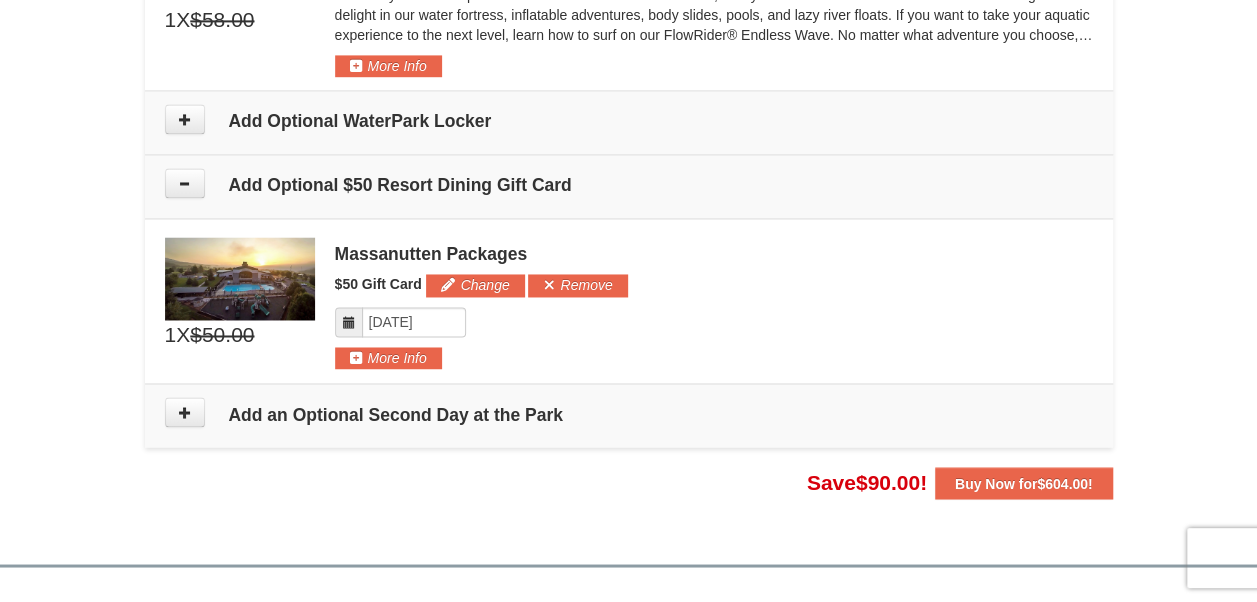 scroll, scrollTop: 1481, scrollLeft: 0, axis: vertical 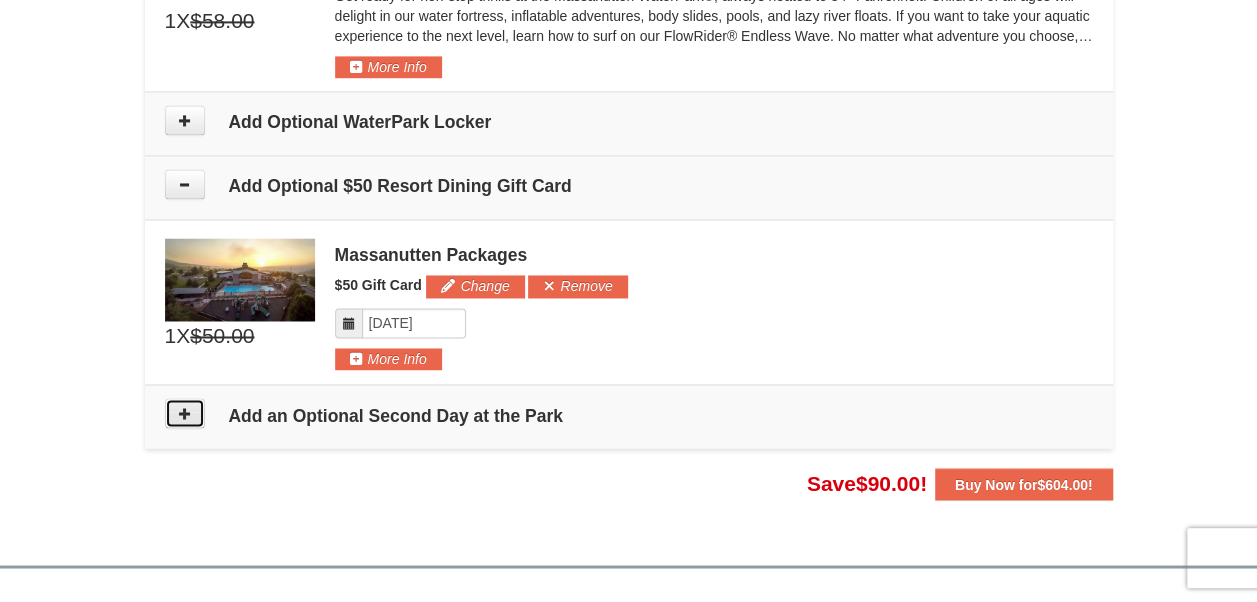 click at bounding box center (185, 413) 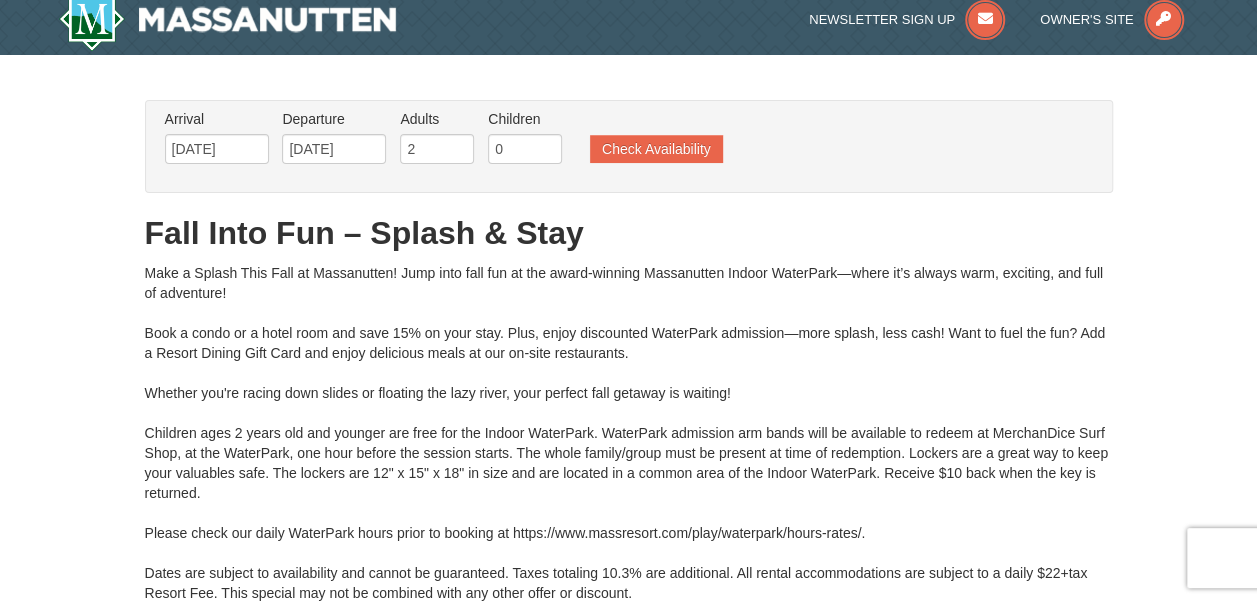 scroll, scrollTop: 0, scrollLeft: 0, axis: both 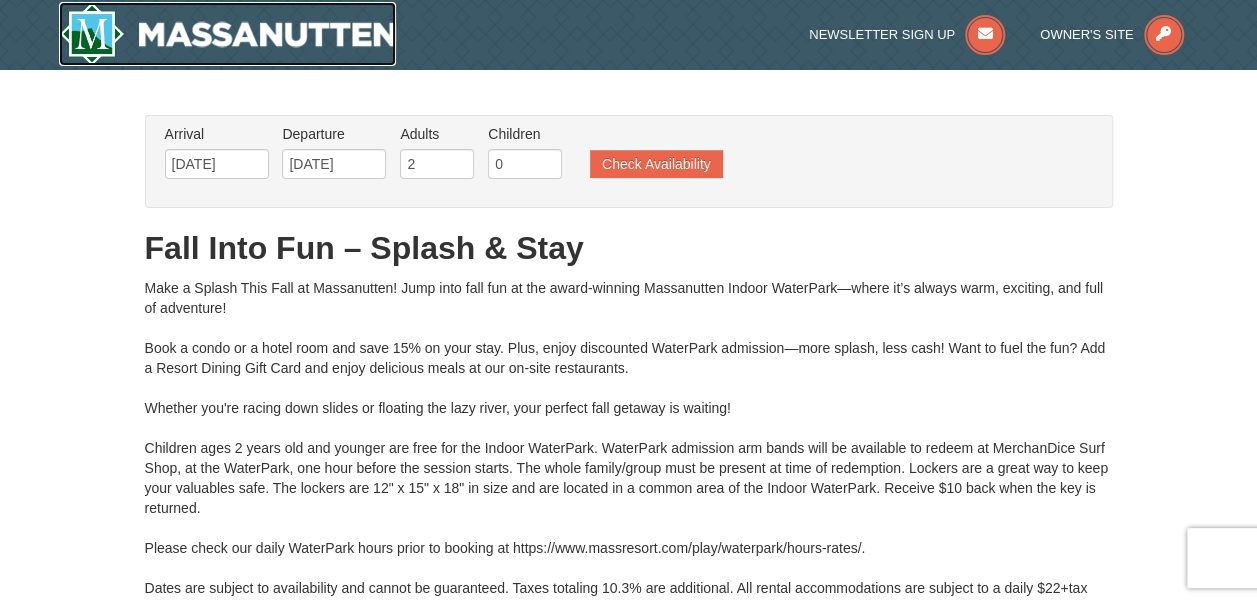 click at bounding box center (228, 34) 